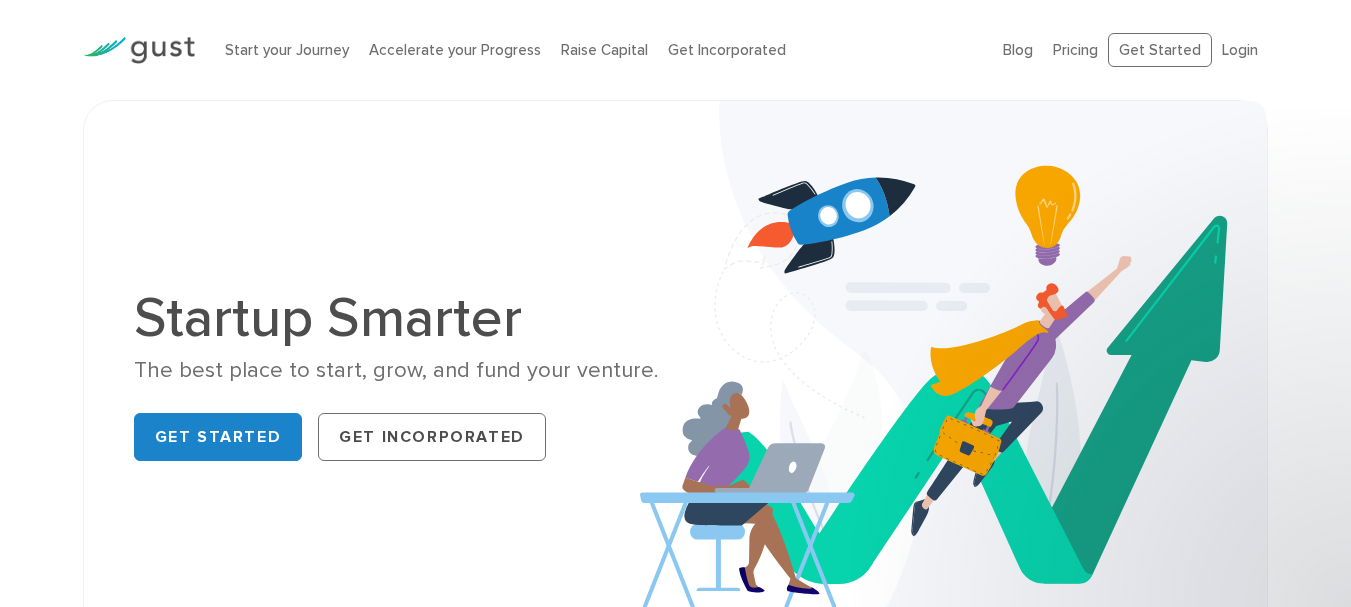 scroll, scrollTop: 0, scrollLeft: 0, axis: both 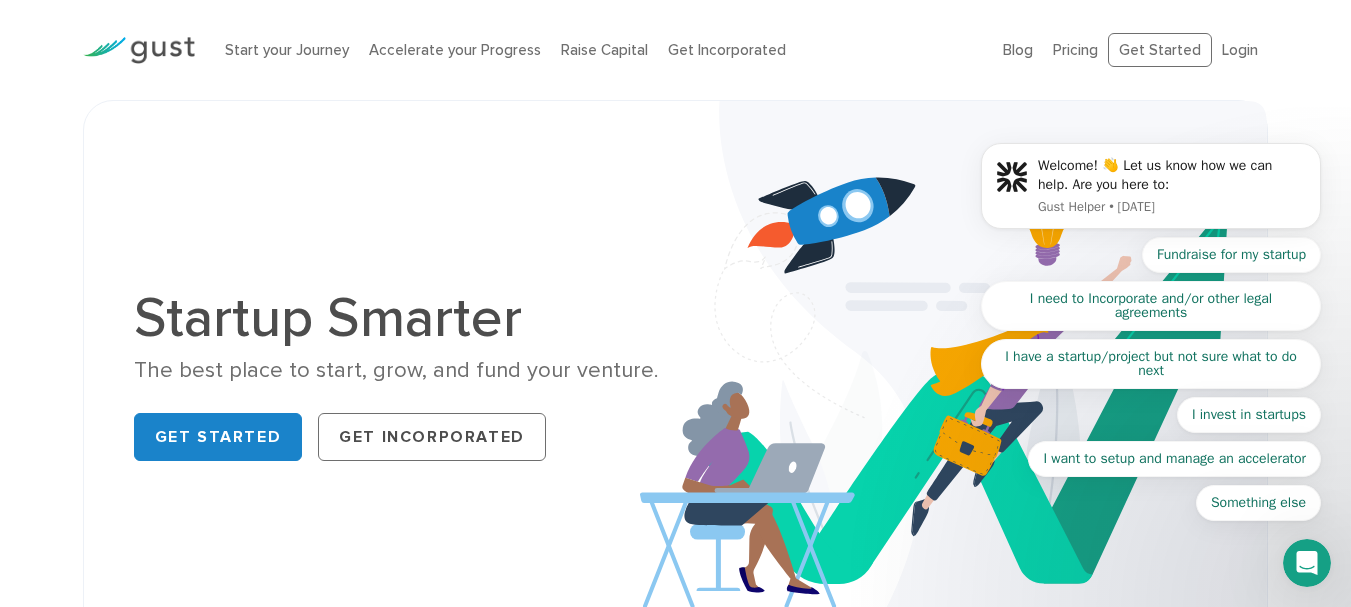 drag, startPoint x: 0, startPoint y: 144, endPoint x: 75, endPoint y: 166, distance: 78.160095 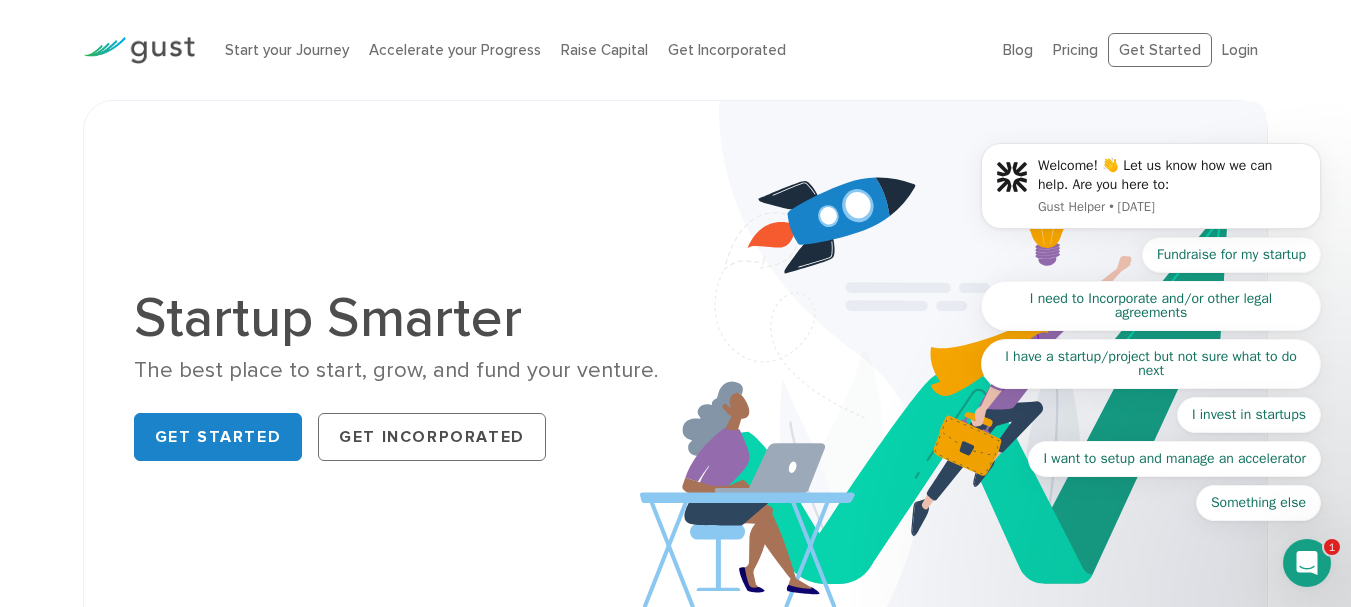 click on "Welcome! 👋 Let us know how we can help. Are you here to: Gust Helper • [DATE] Fundraise for my startup I need to Incorporate and/or other legal agreements I have a startup/project but not sure what to do next I invest in startups I want to setup and manage an accelerator Something else" at bounding box center (1151, 191) 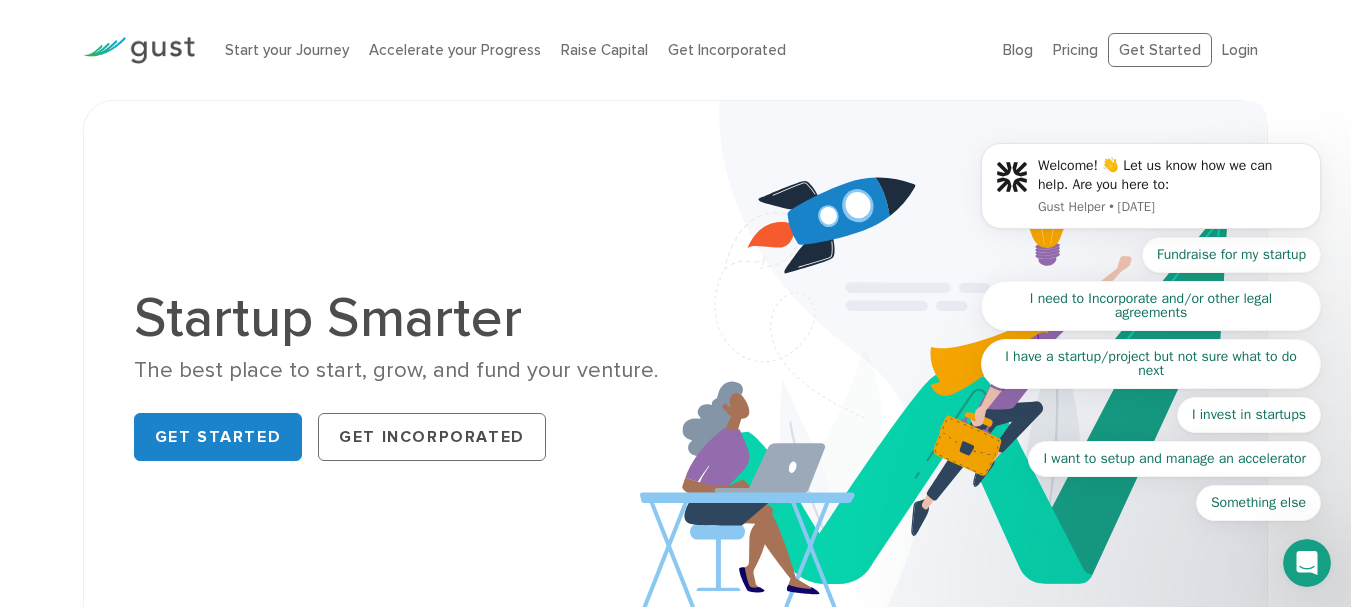 click on "Welcome! 👋 Let us know how we can help. Are you here to: Gust Helper • [DATE] Fundraise for my startup I need to Incorporate and/or other legal agreements I have a startup/project but not sure what to do next I invest in startups I want to setup and manage an accelerator Something else" at bounding box center (1151, 191) 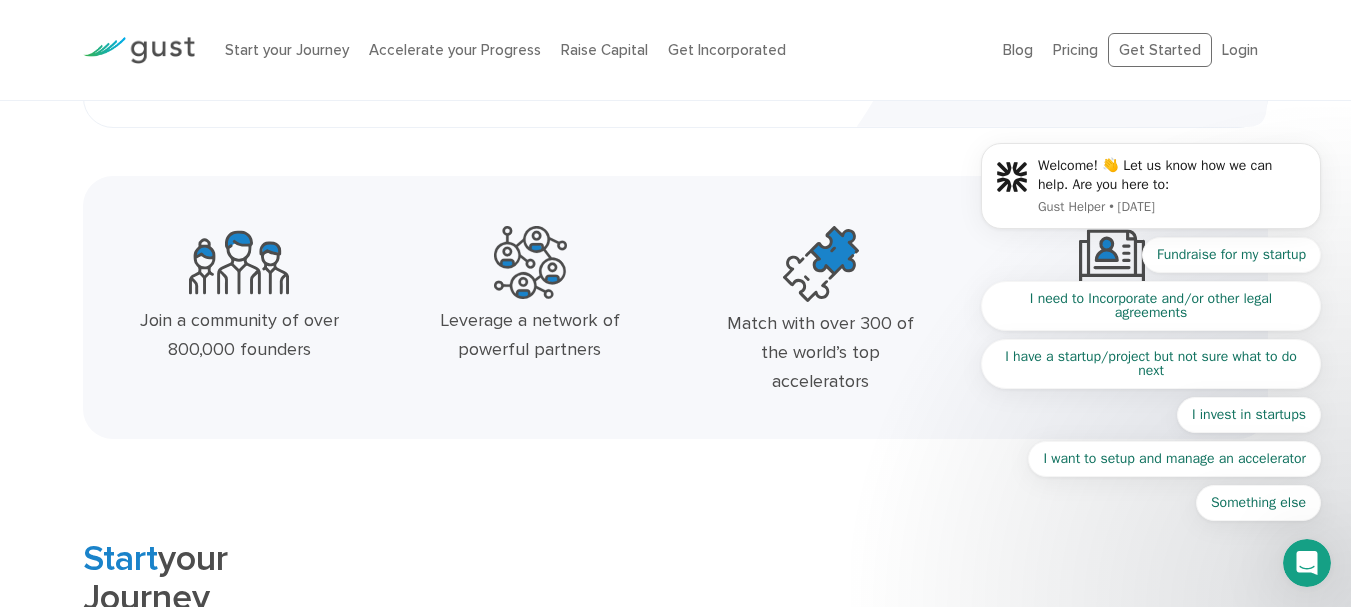 click on "Welcome! 👋 Let us know how we can help. Are you here to: Gust Helper • [DATE] Fundraise for my startup I need to Incorporate and/or other legal agreements I have a startup/project but not sure what to do next I invest in startups I want to setup and manage an accelerator Something else" at bounding box center (1151, 191) 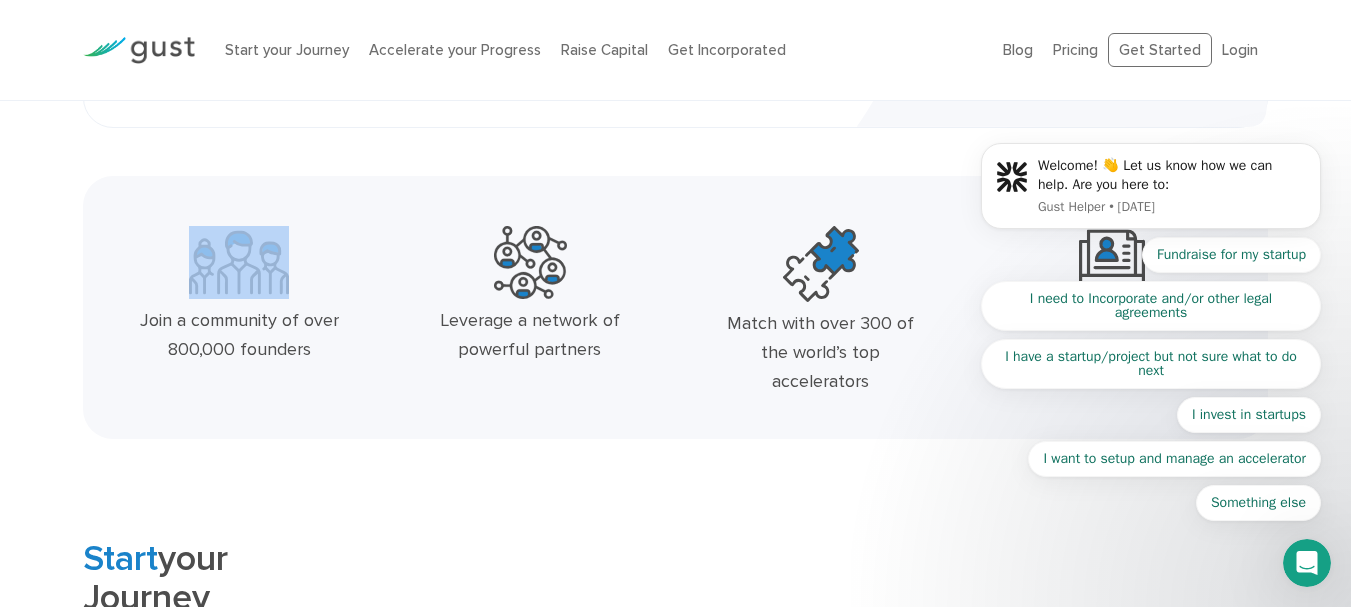 click on "Join a community of over 800,000 founders
Leverage a network of powerful partners" at bounding box center (675, 307) 